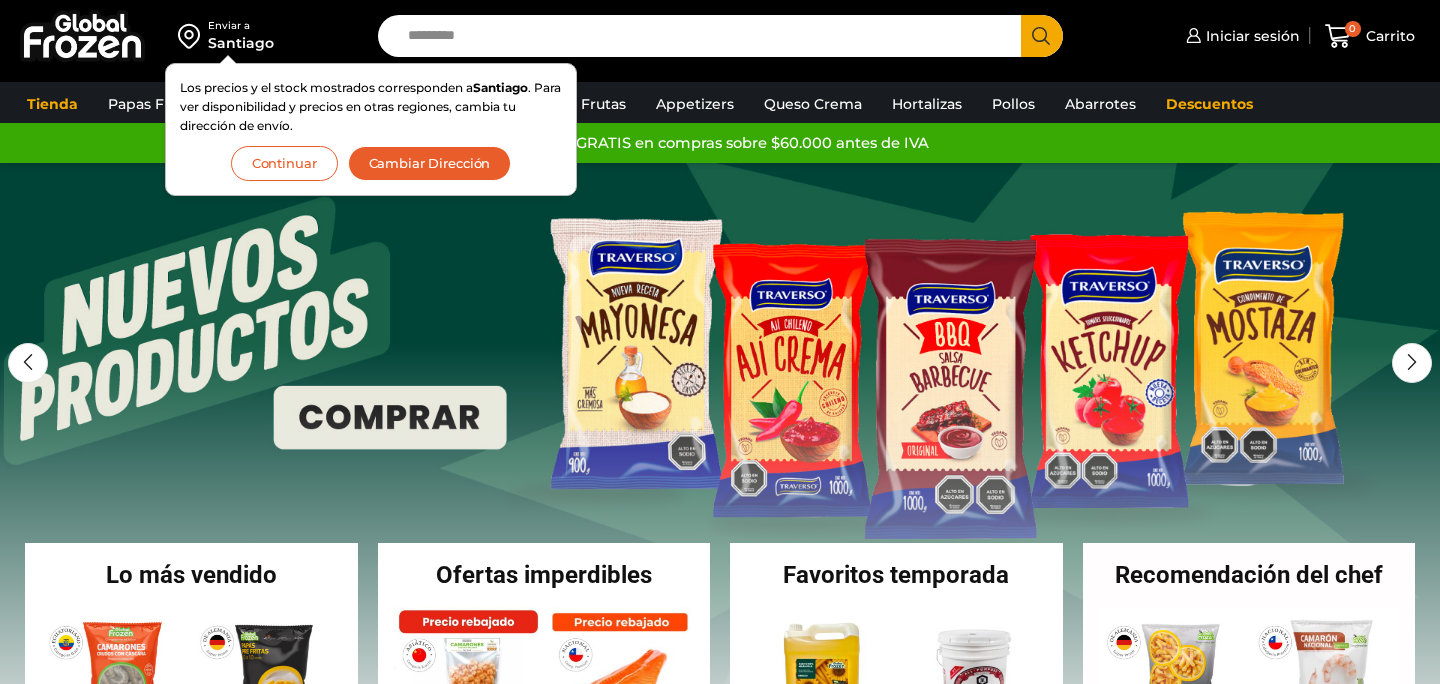 scroll, scrollTop: 0, scrollLeft: 0, axis: both 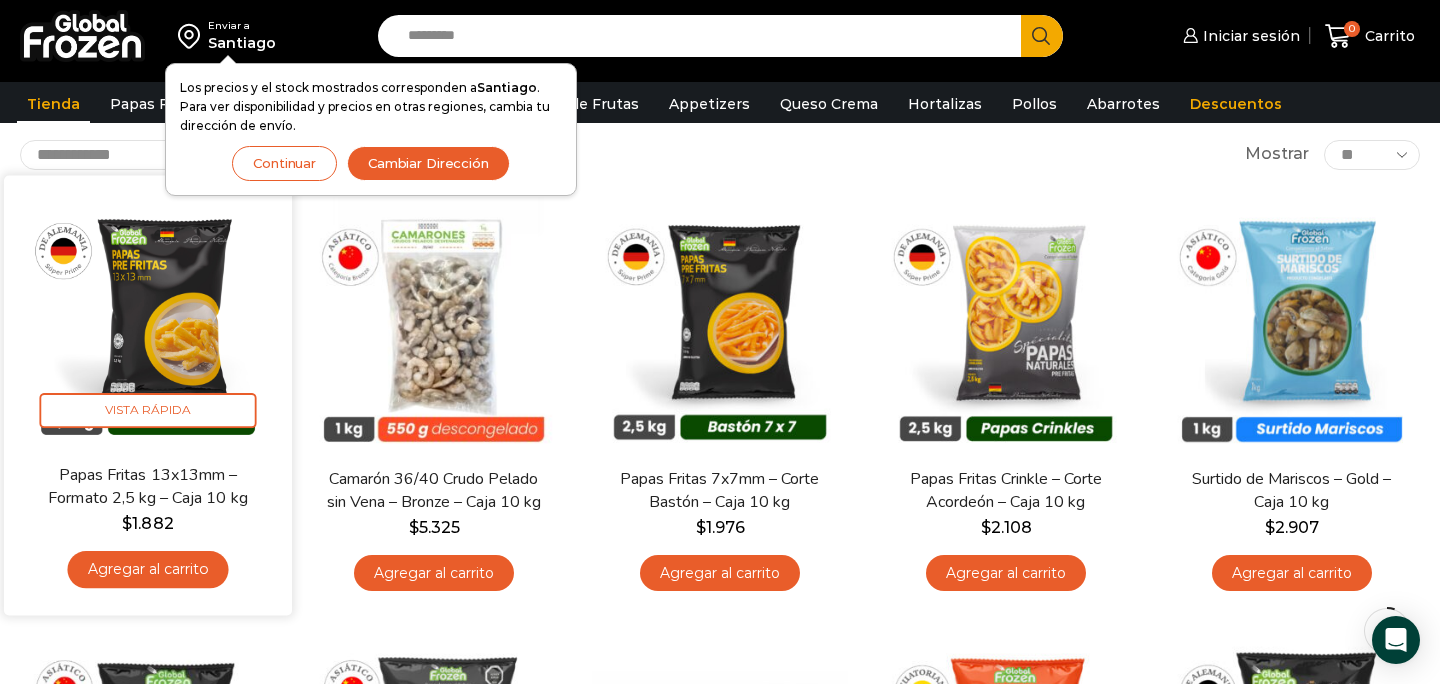 click on "Agregar al carrito" at bounding box center [147, 569] 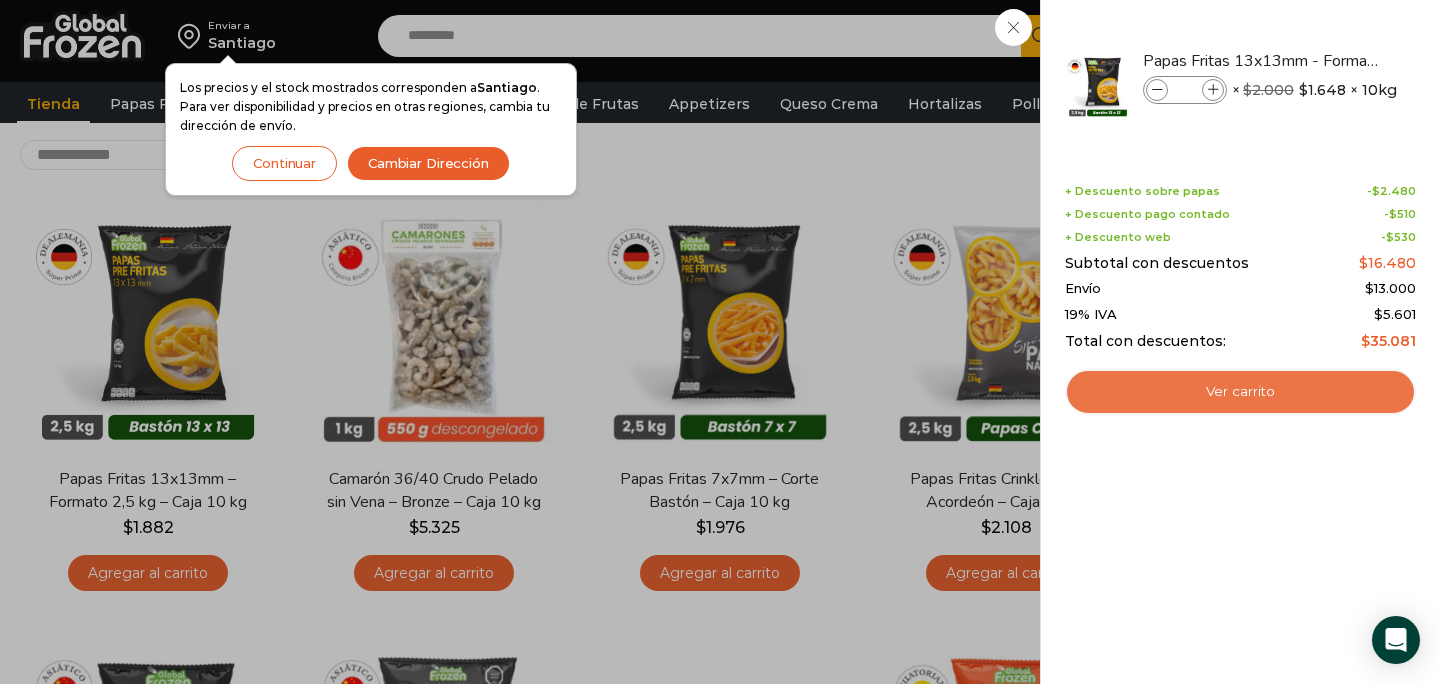 click on "Ver carrito" at bounding box center (1240, 392) 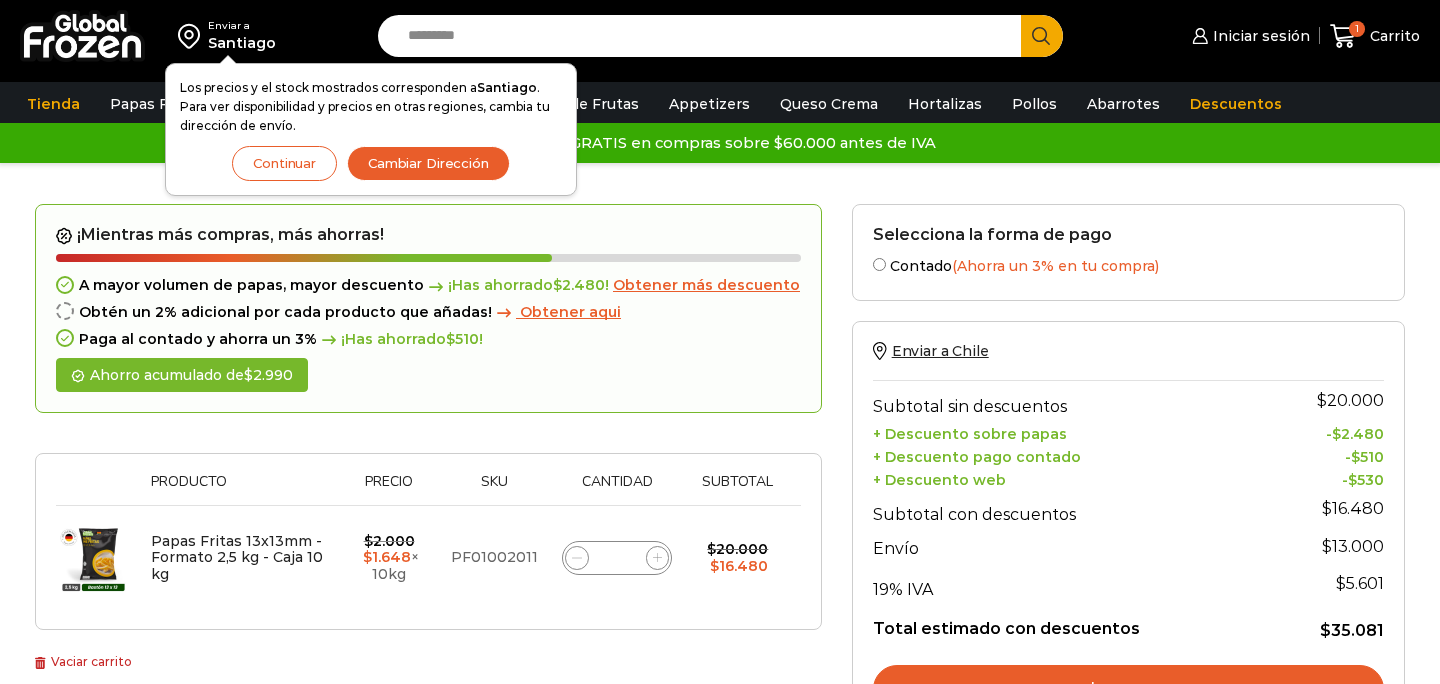 scroll, scrollTop: 0, scrollLeft: 0, axis: both 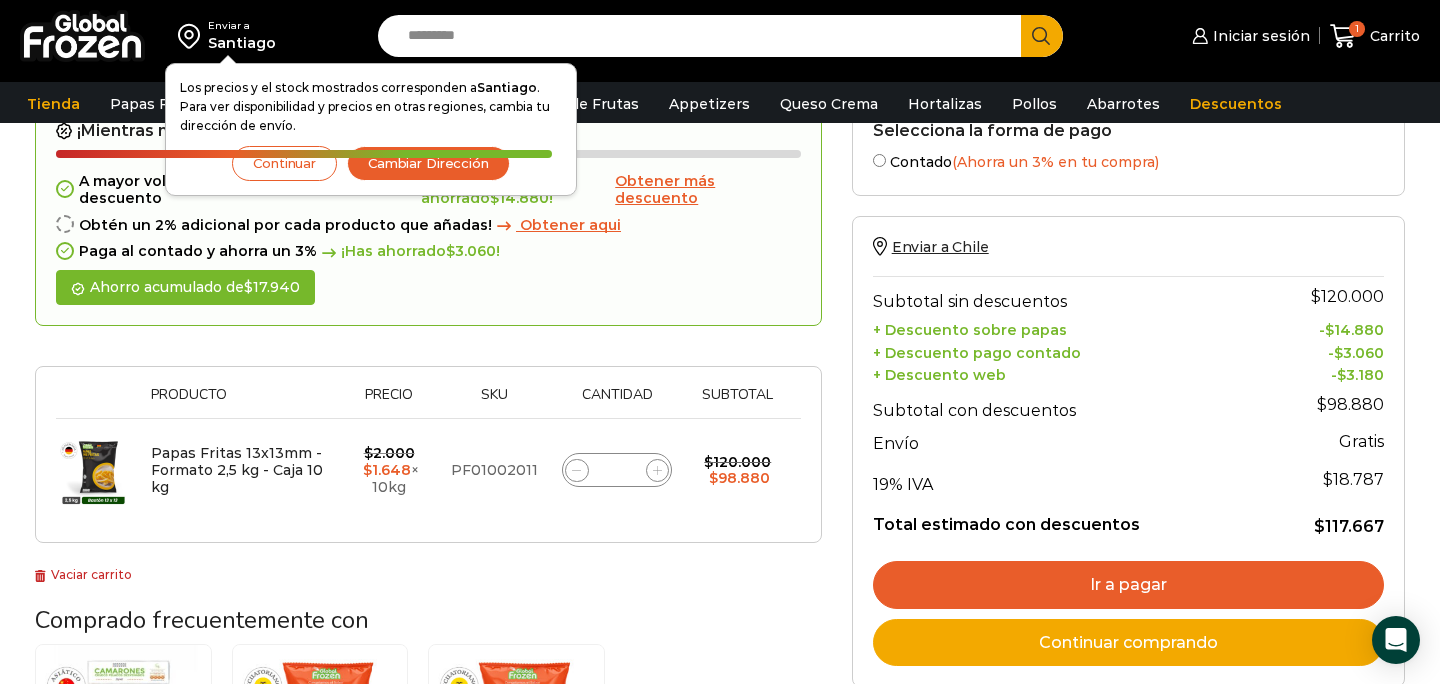 click on "Ir a pagar" at bounding box center (1128, 585) 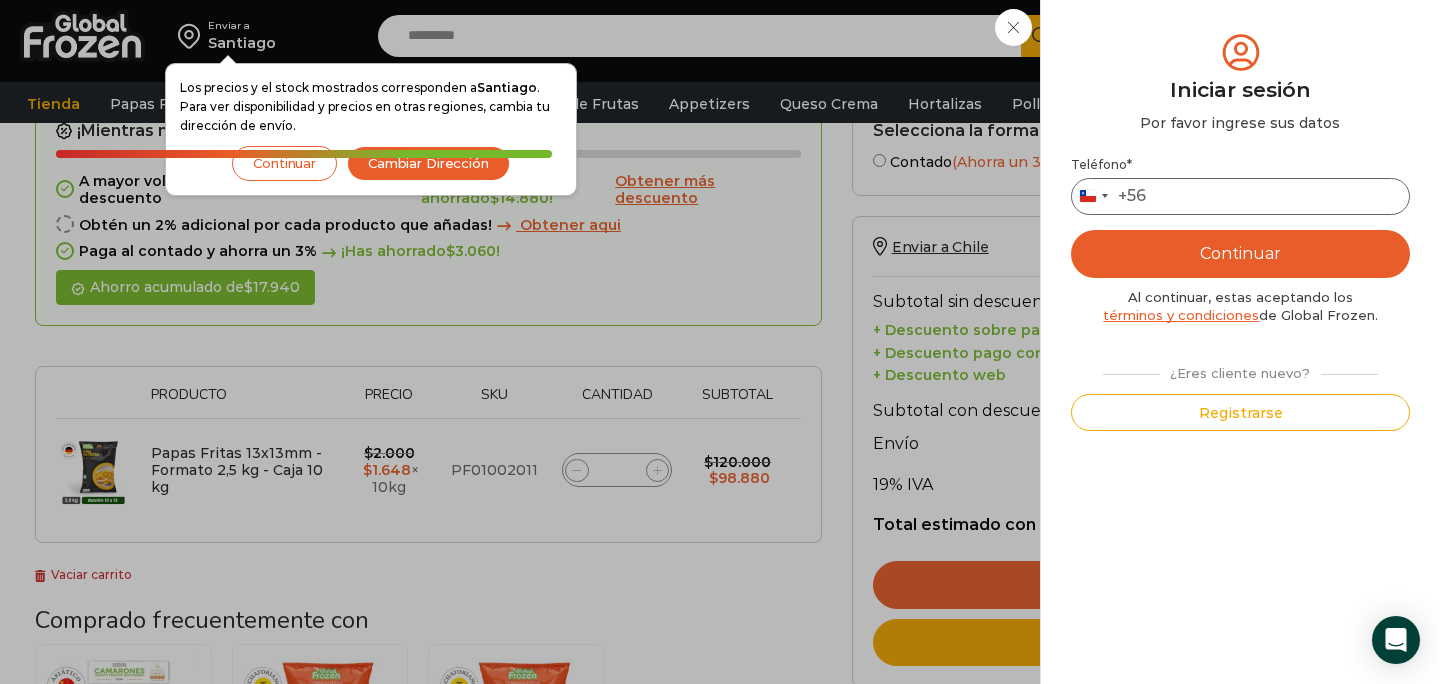 click on "Teléfono
*" at bounding box center (1240, 196) 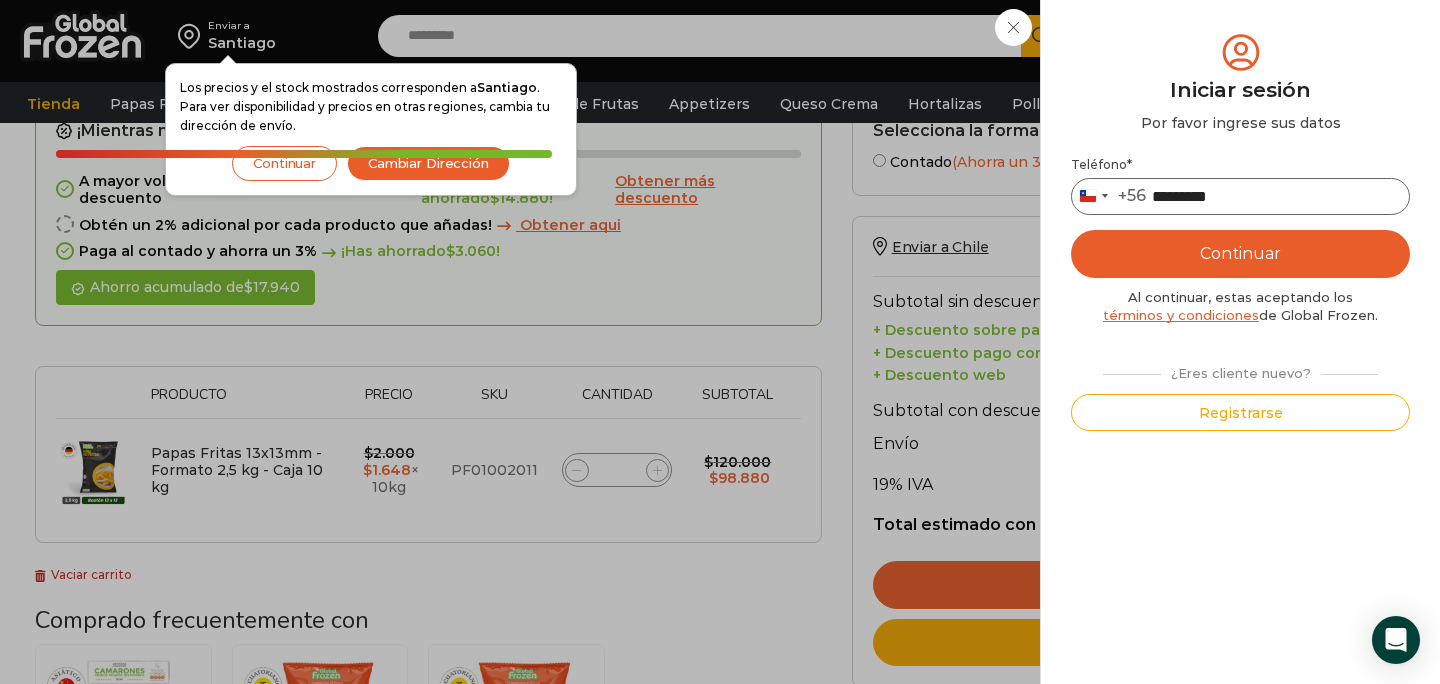 type on "*********" 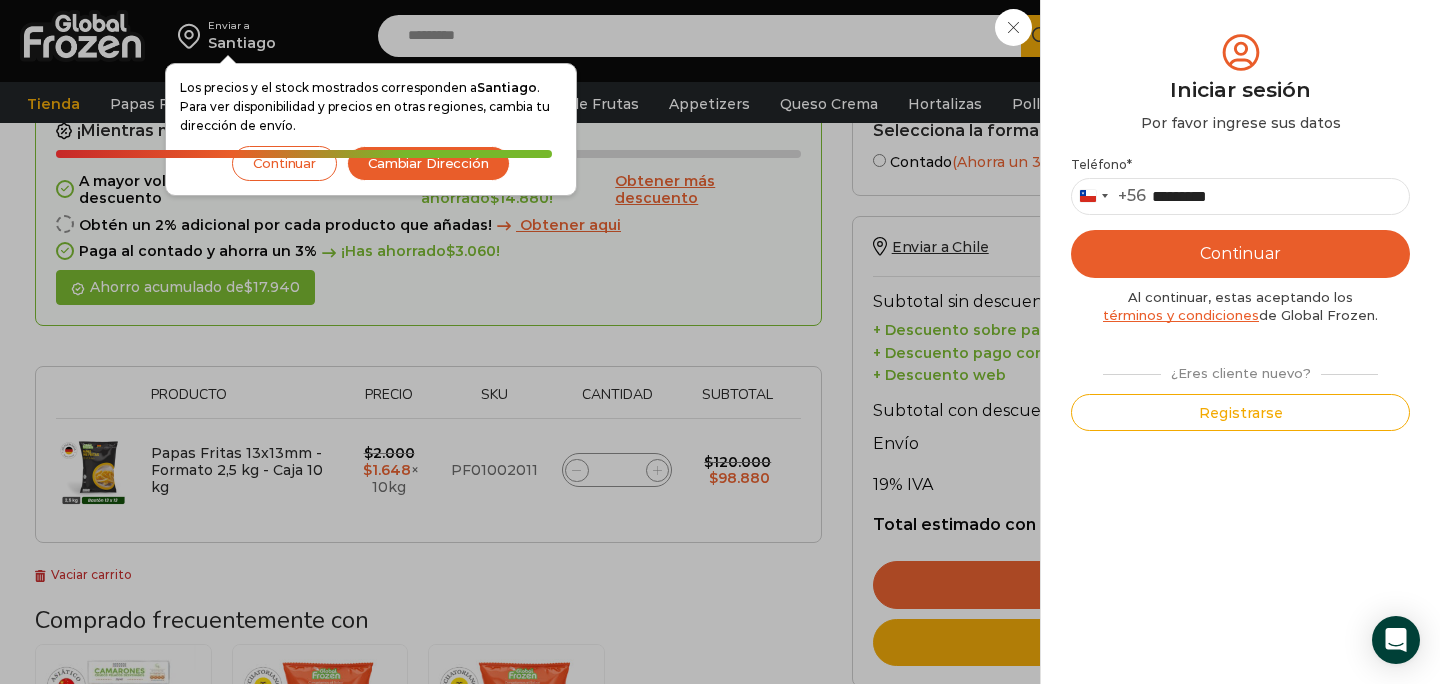 click on "Continuar" at bounding box center (1240, 254) 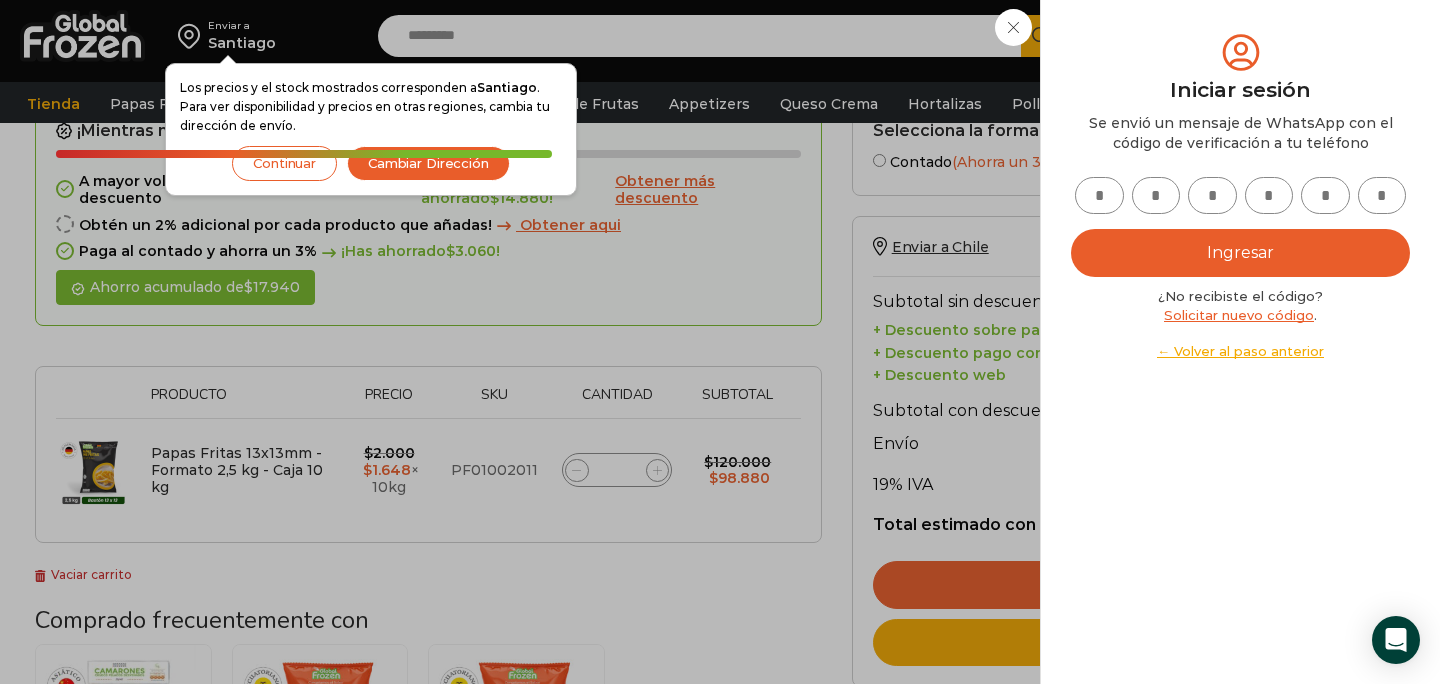 click at bounding box center [1099, 195] 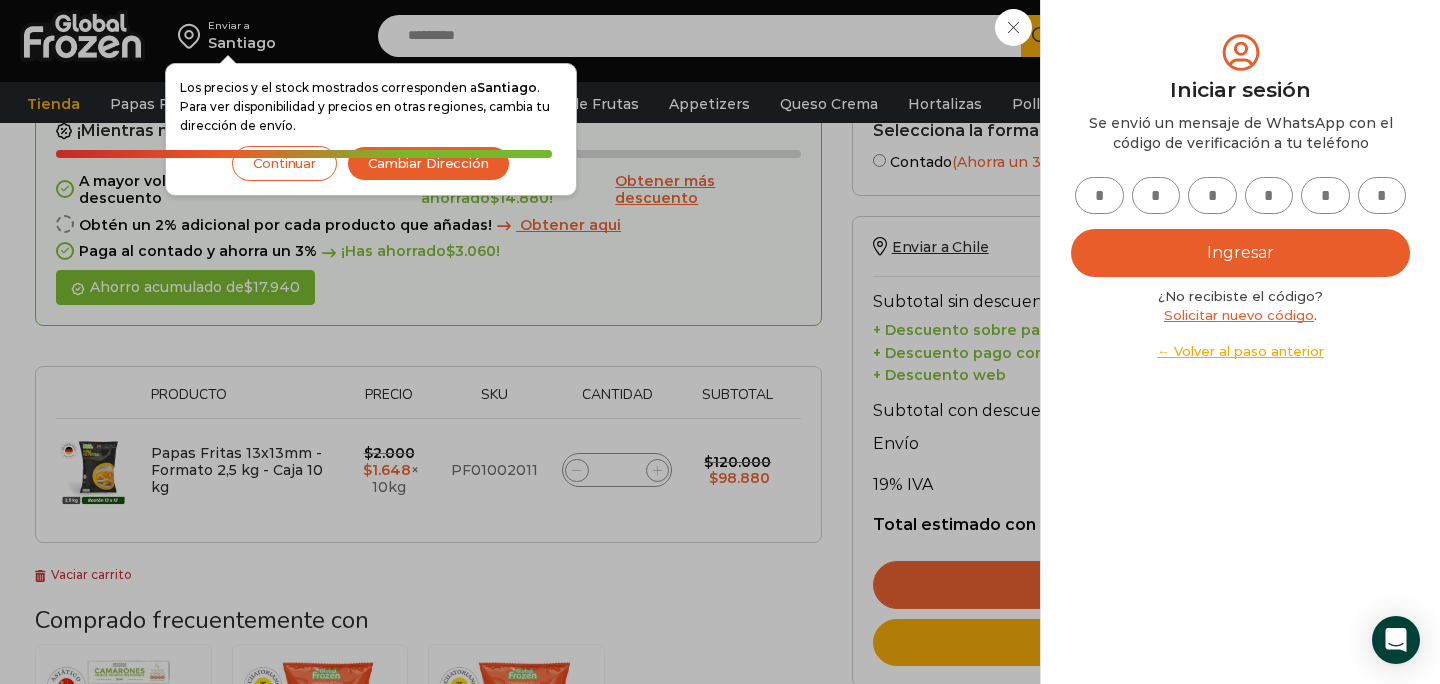 type on "*" 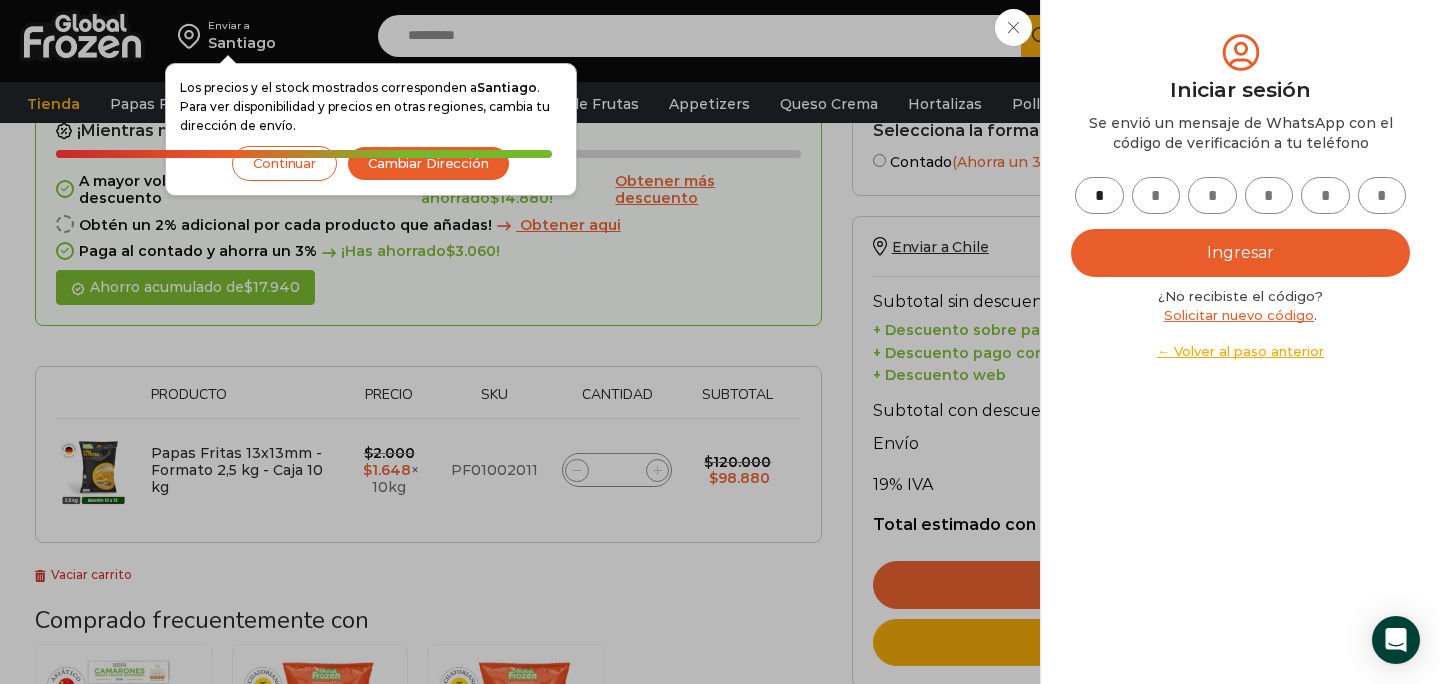type on "*" 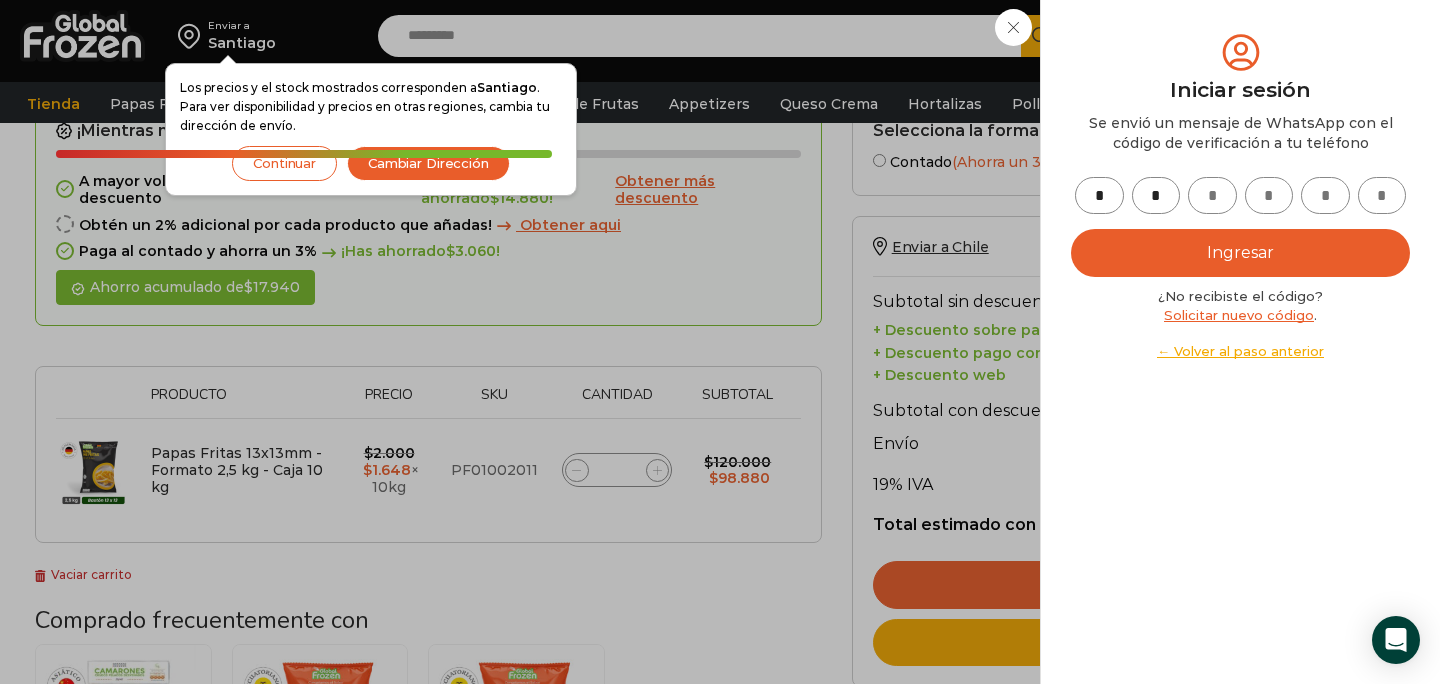 type on "*" 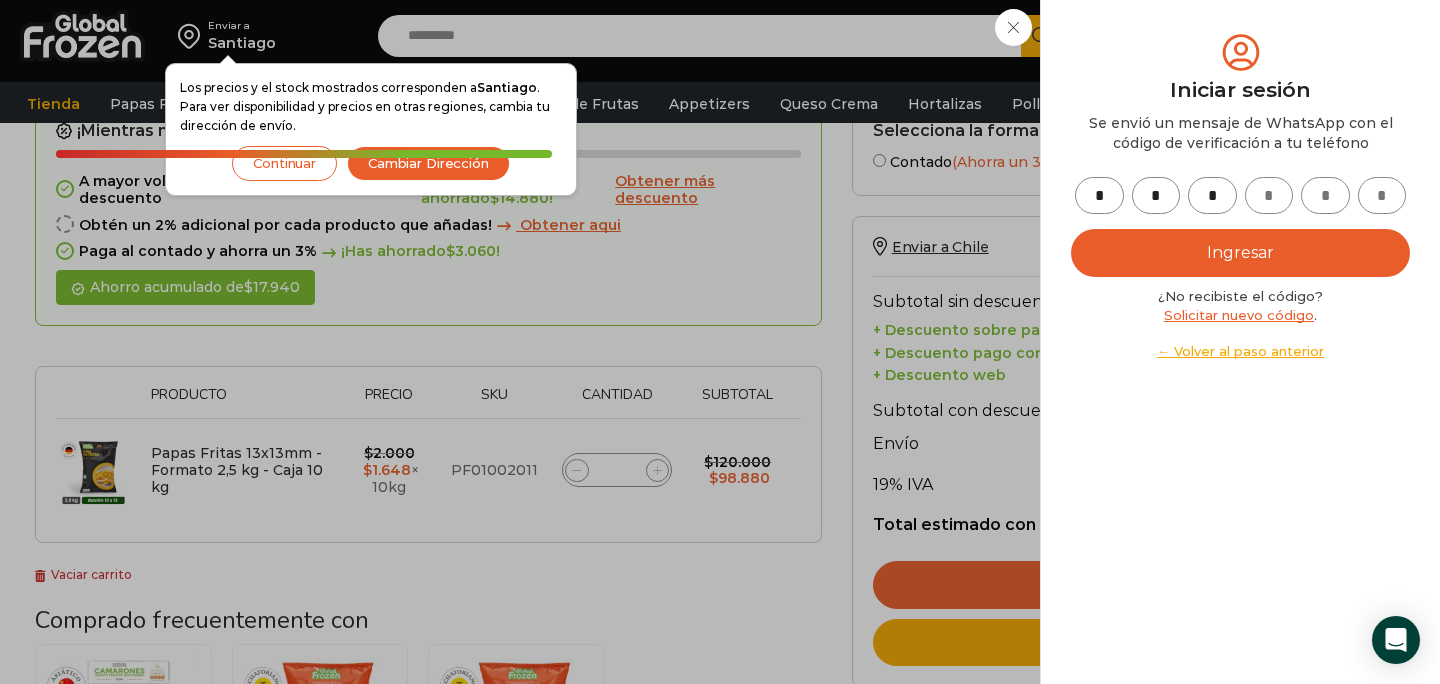 type on "*" 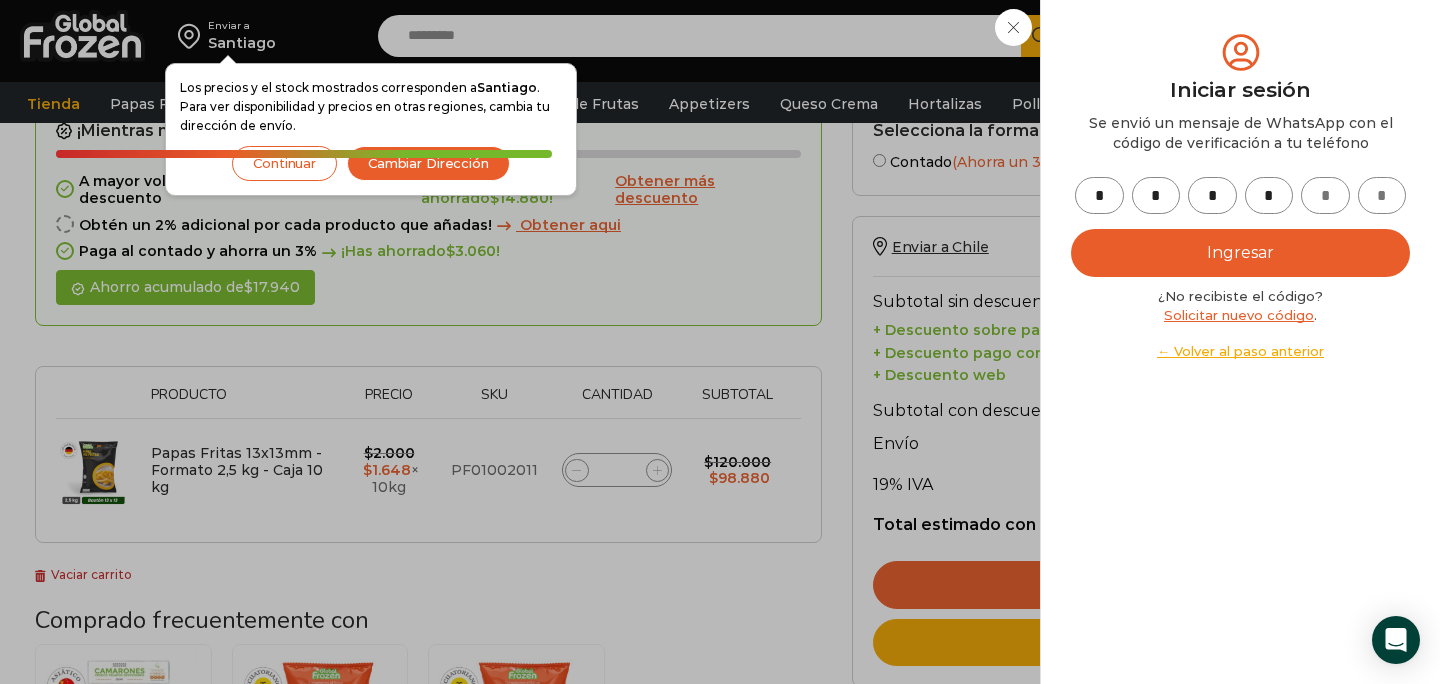 type on "*" 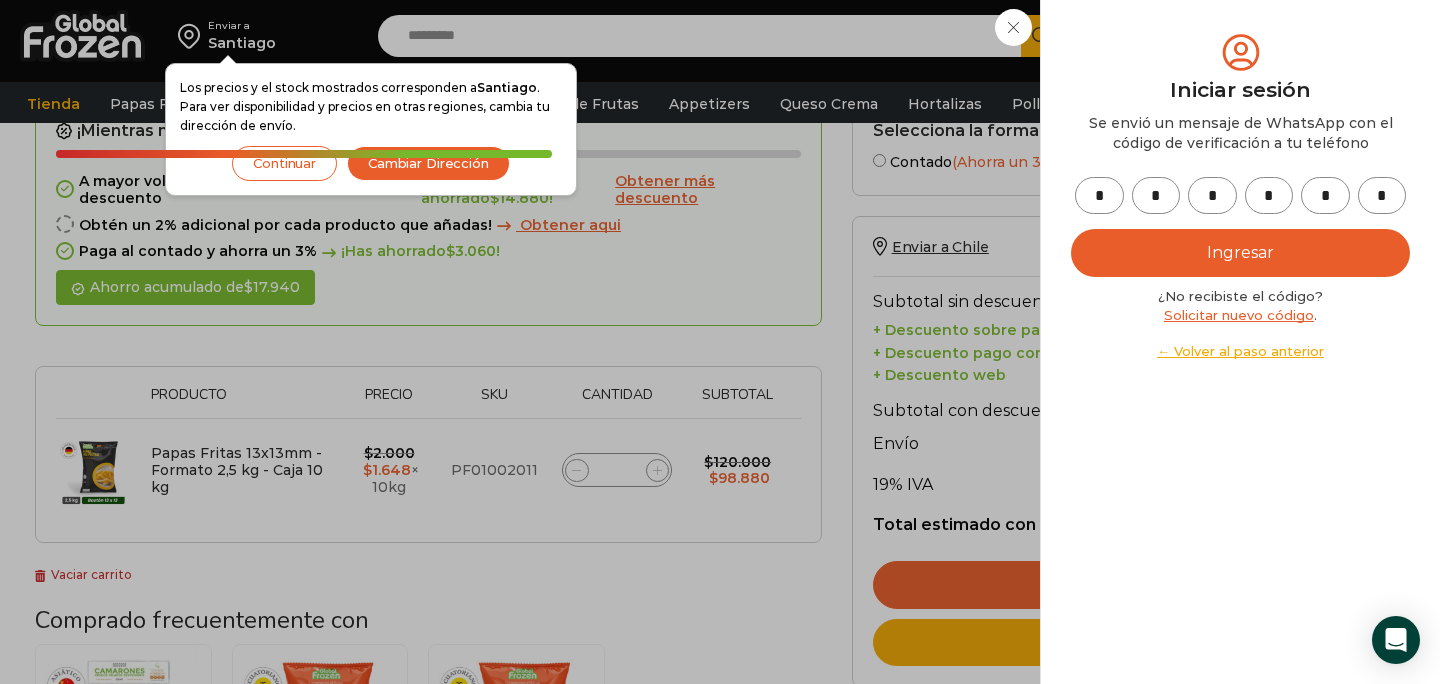 type on "*" 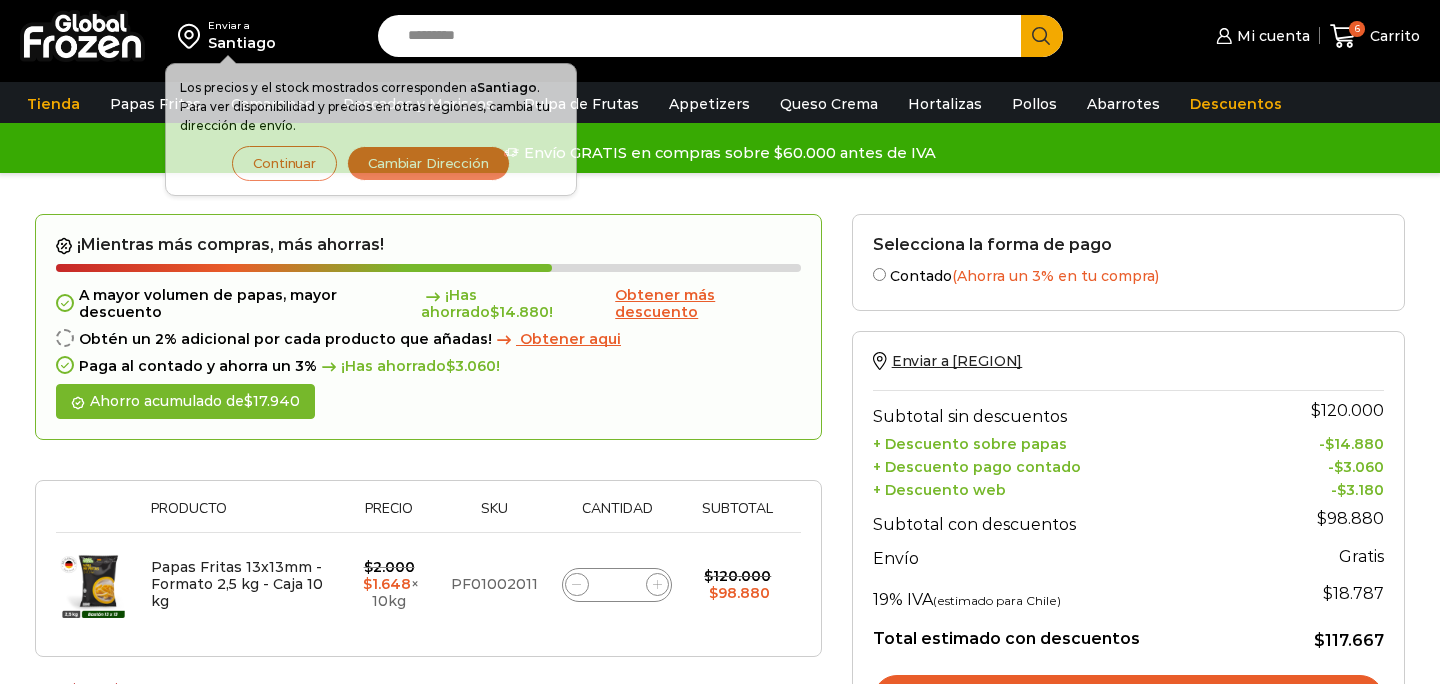 scroll, scrollTop: 215, scrollLeft: 0, axis: vertical 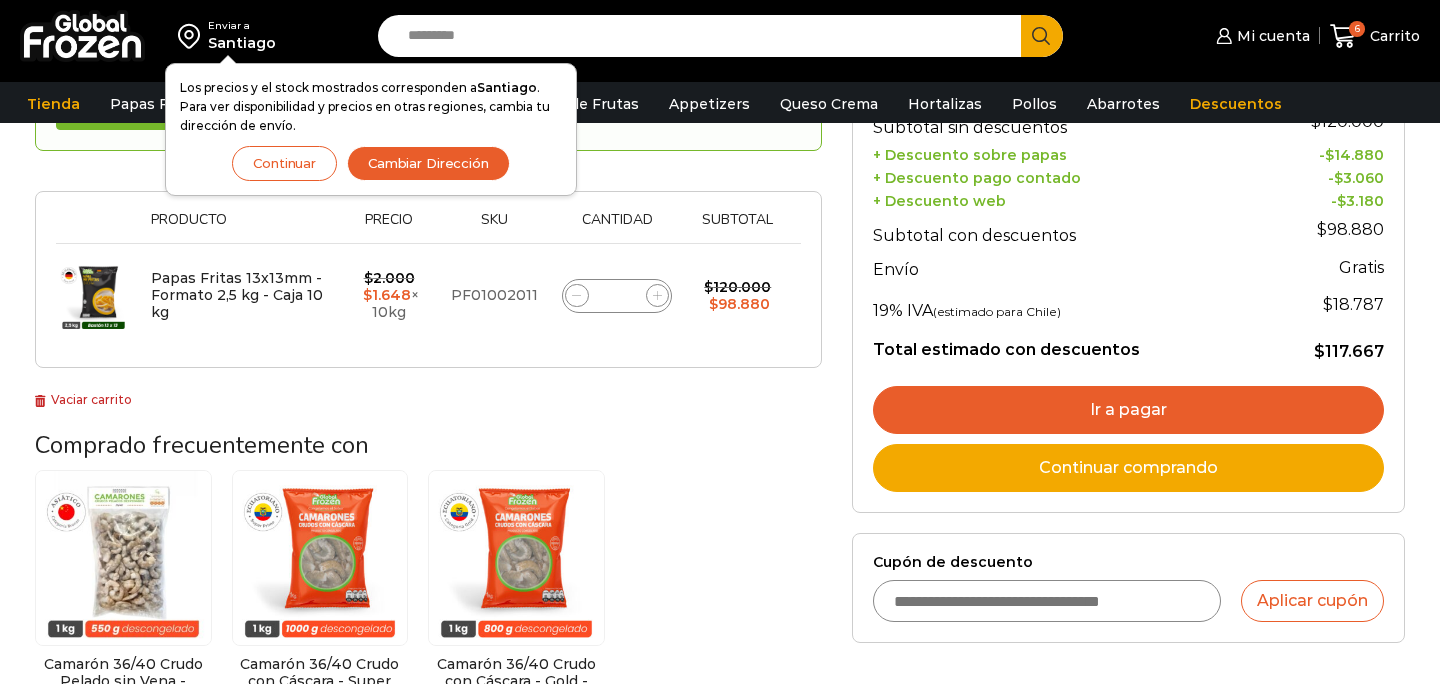 click on "Ir a pagar" at bounding box center [1128, 410] 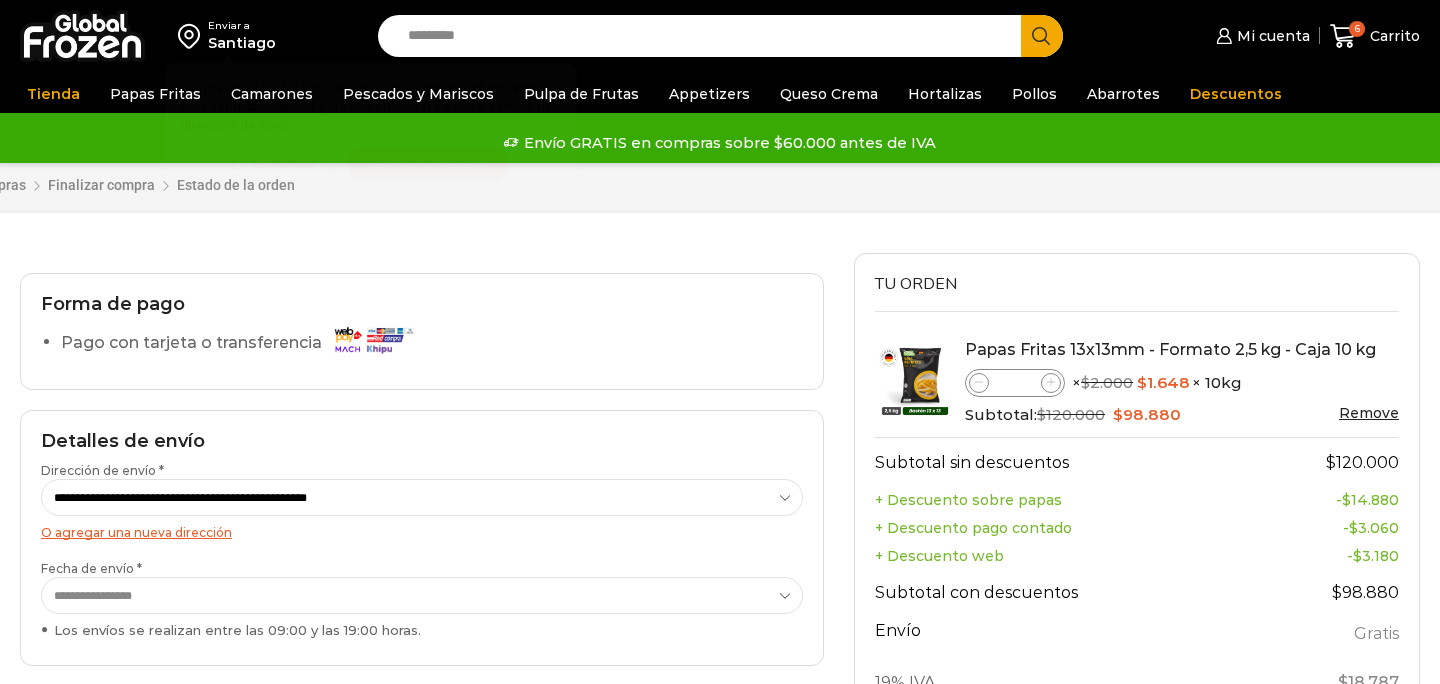 scroll, scrollTop: 0, scrollLeft: 0, axis: both 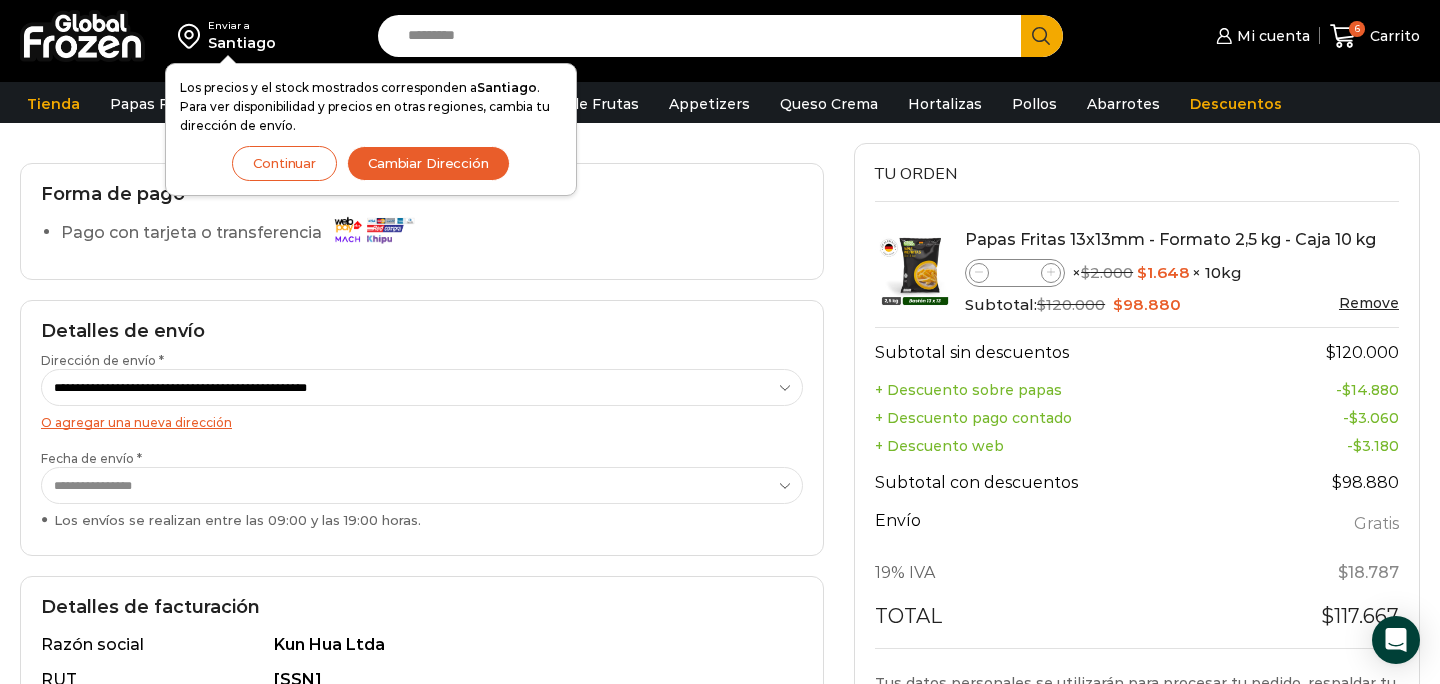 click on "Continuar" at bounding box center [284, 163] 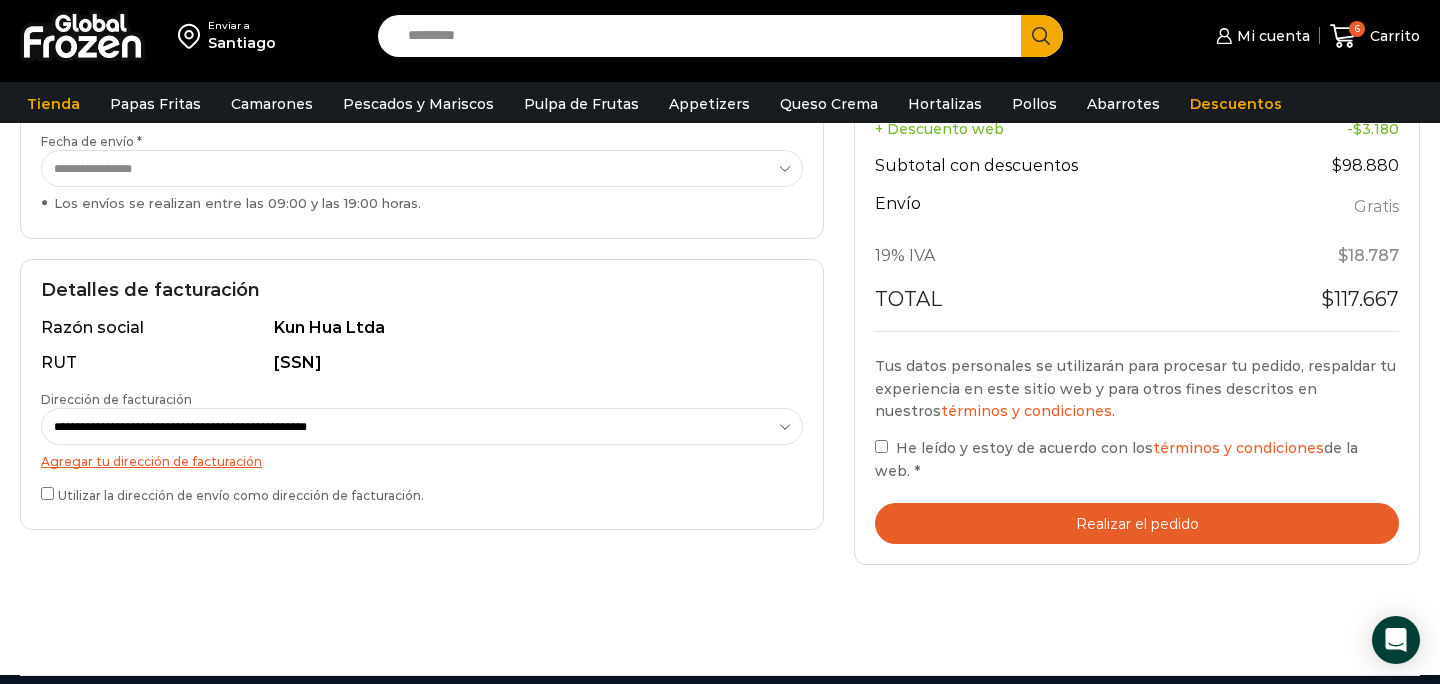 scroll, scrollTop: 439, scrollLeft: 0, axis: vertical 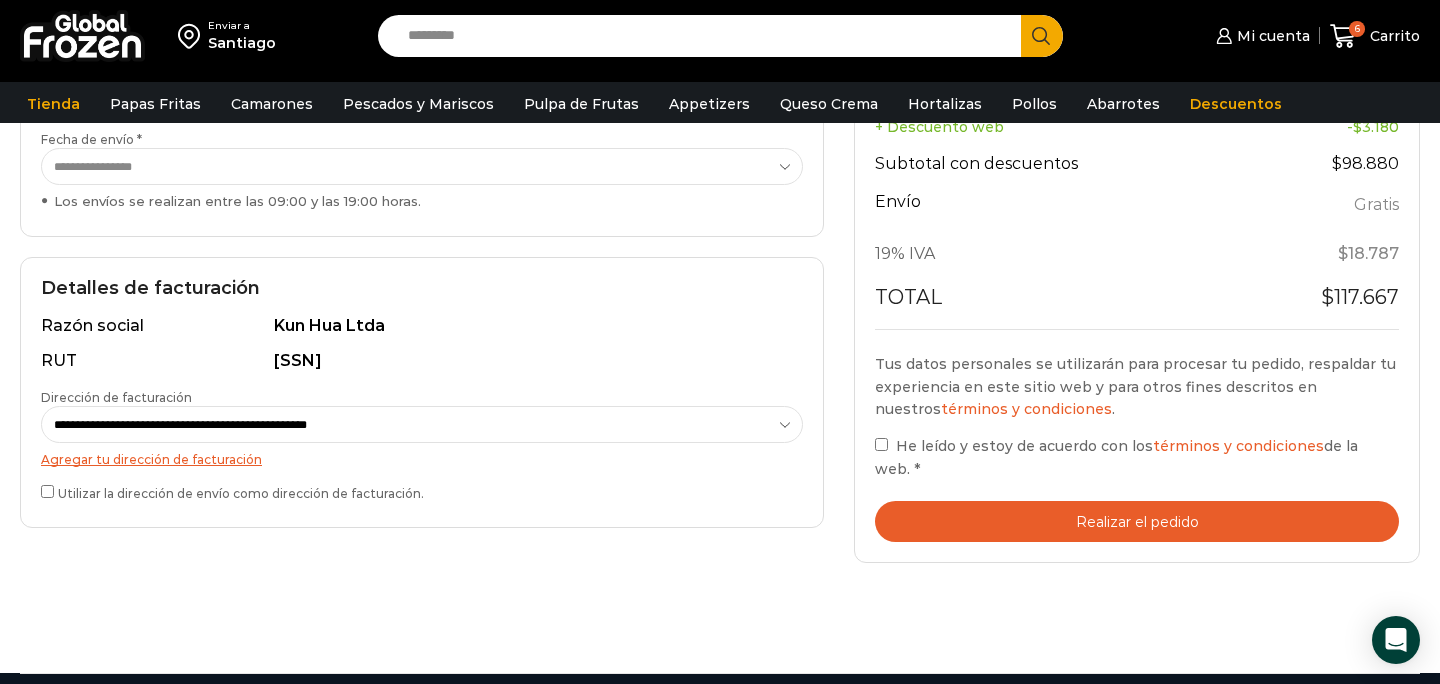 click on "Realizar el pedido" at bounding box center (1137, 521) 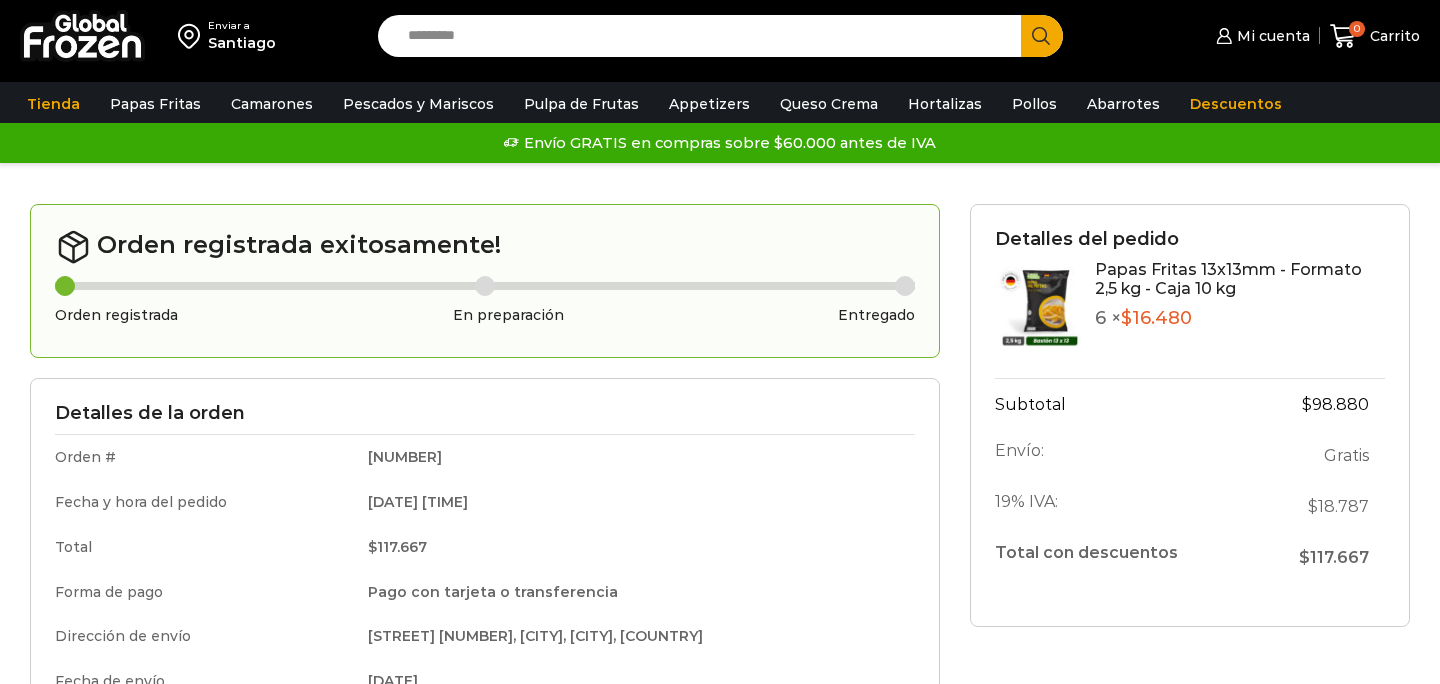scroll, scrollTop: 0, scrollLeft: 0, axis: both 